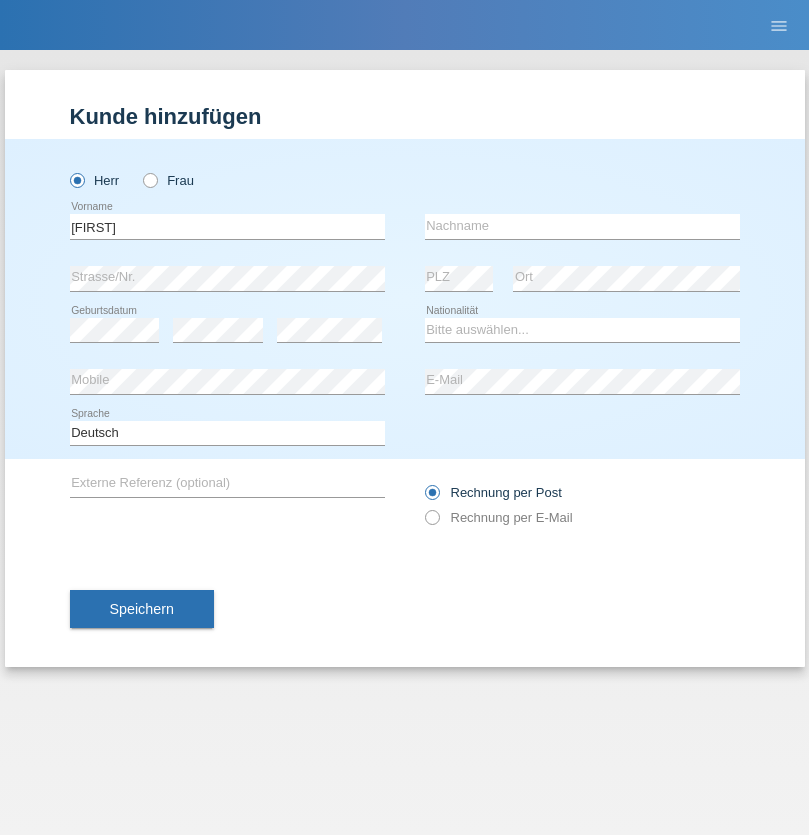 scroll, scrollTop: 0, scrollLeft: 0, axis: both 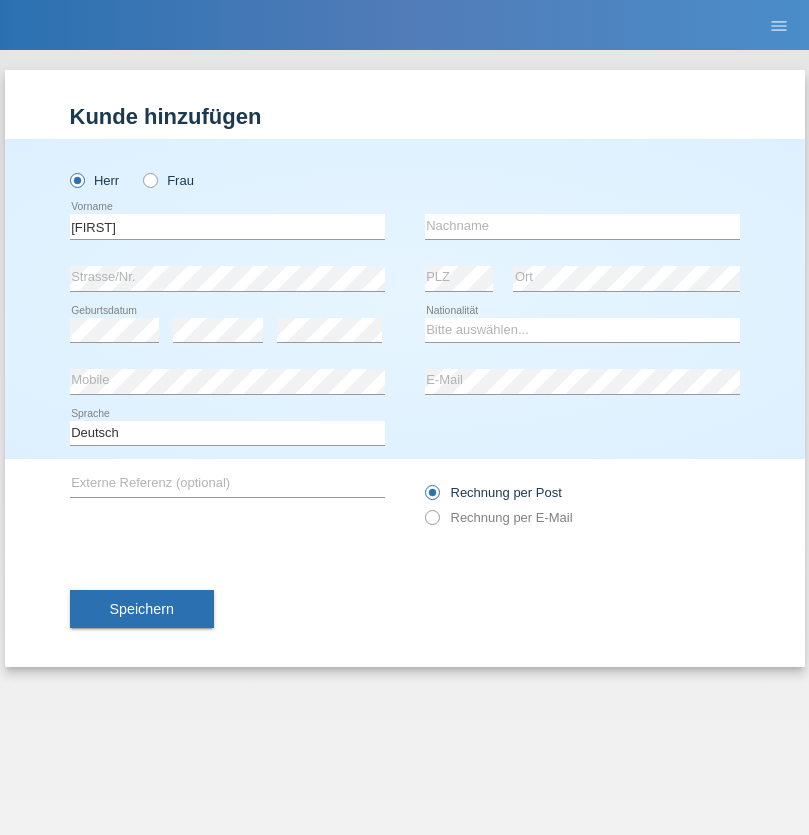 type on "[FIRST]" 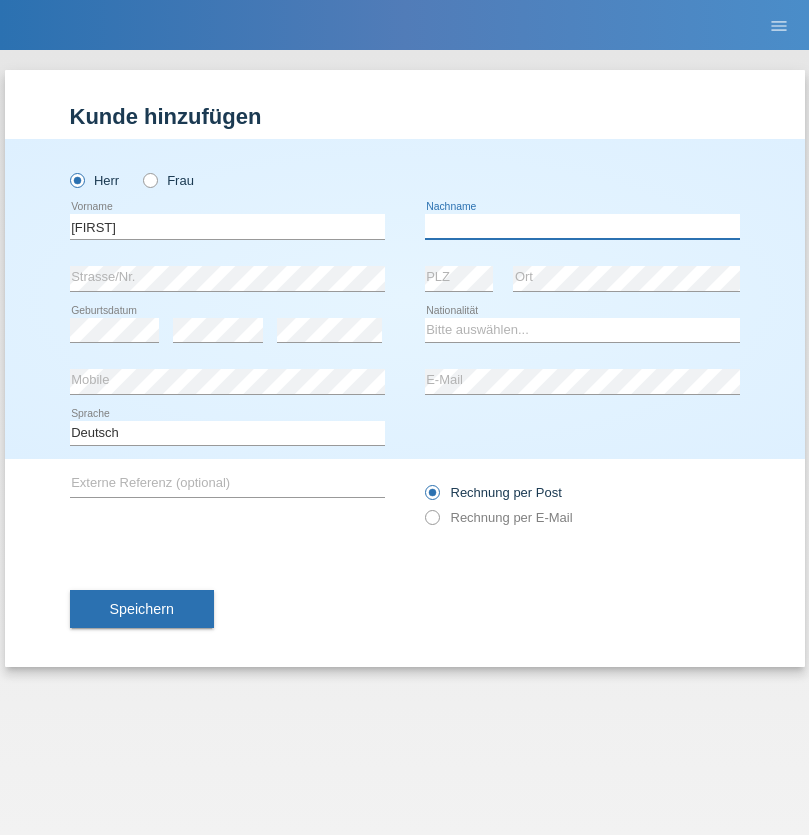 click at bounding box center (582, 226) 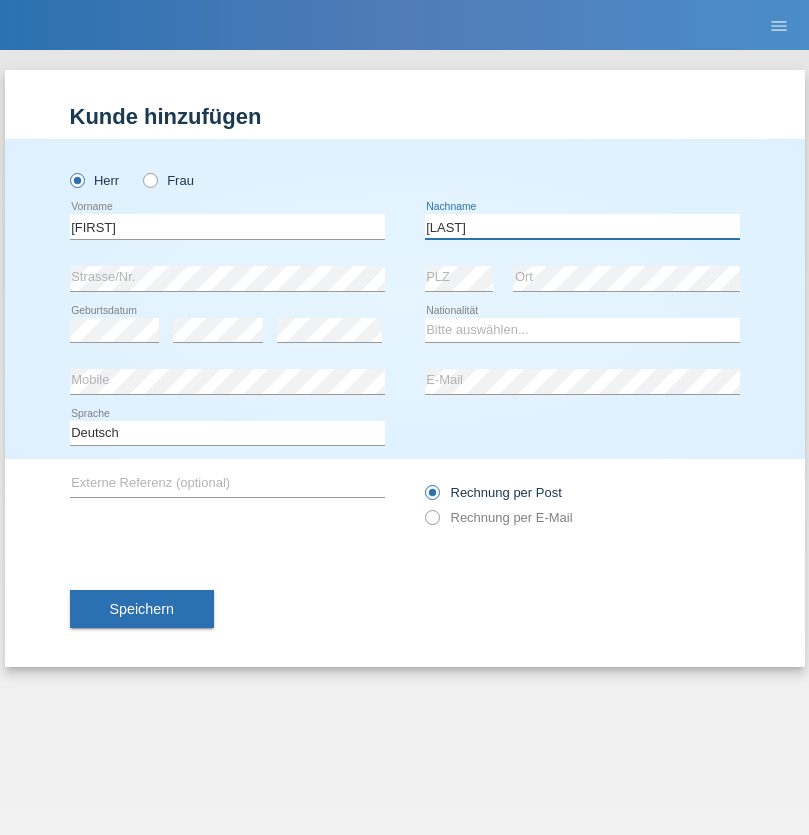 type on "[LAST]" 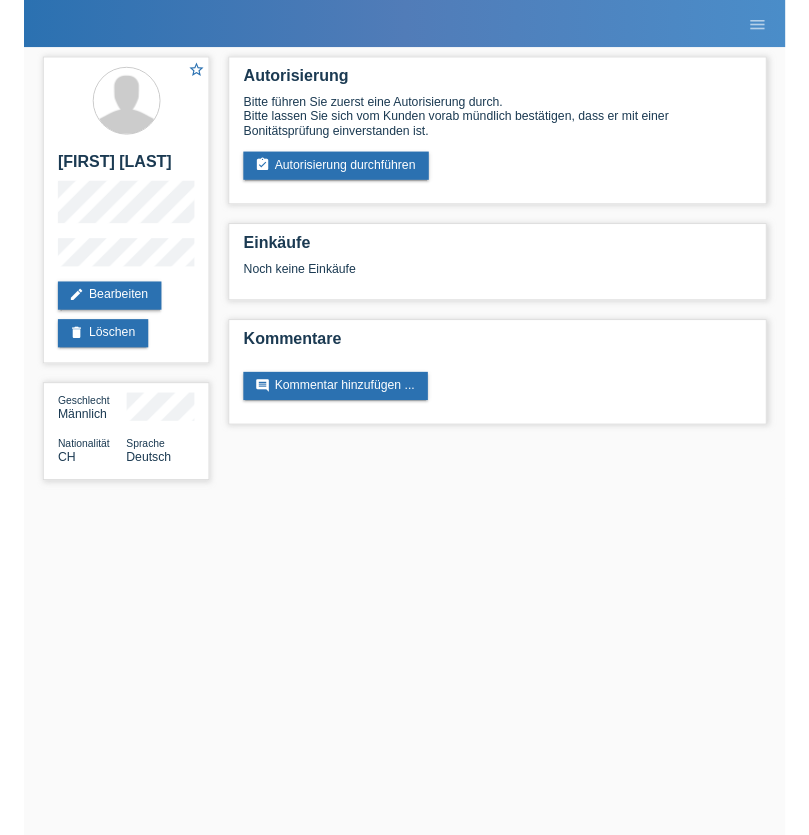 scroll, scrollTop: 0, scrollLeft: 0, axis: both 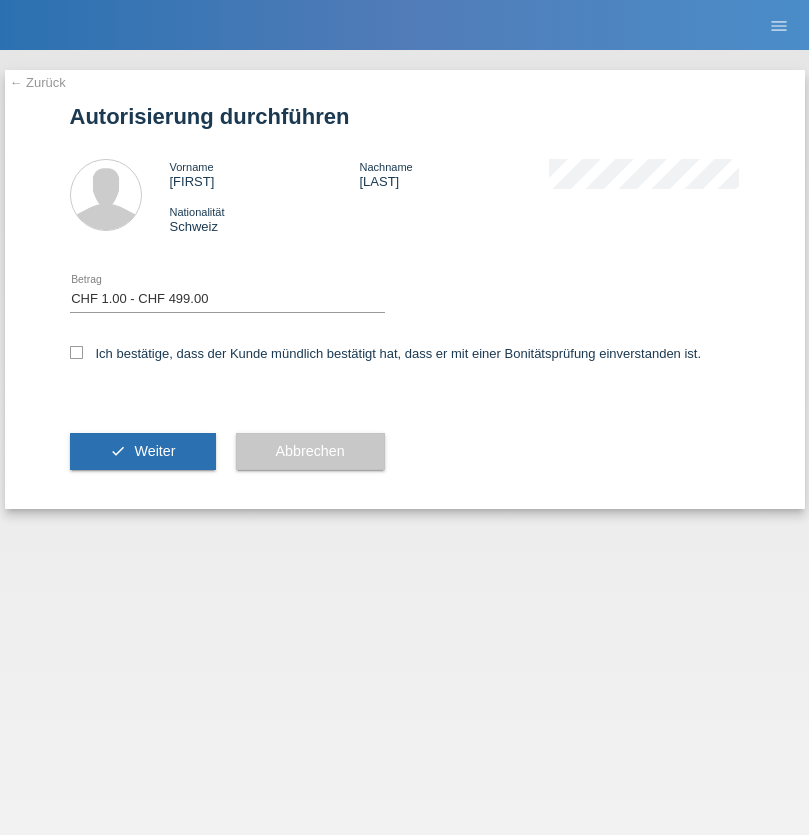 checkbox on "true" 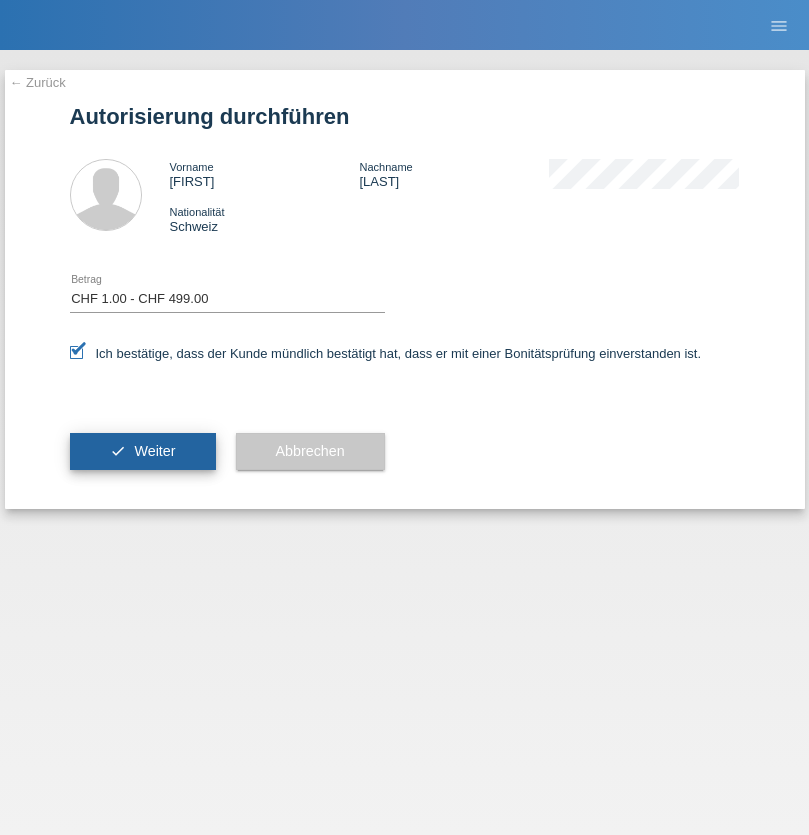 click on "Weiter" at bounding box center (154, 451) 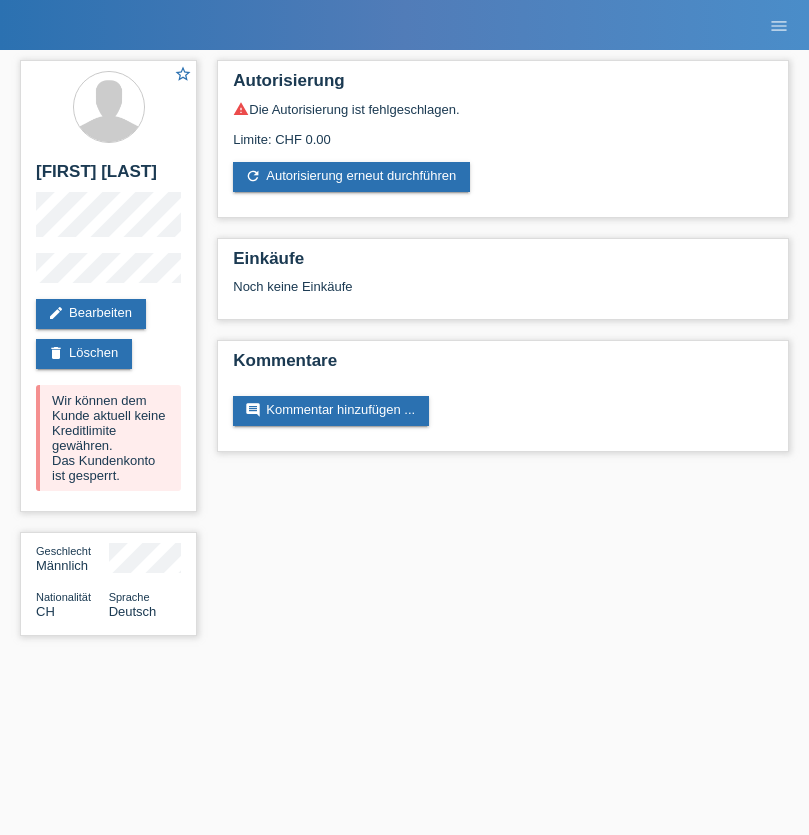 scroll, scrollTop: 0, scrollLeft: 0, axis: both 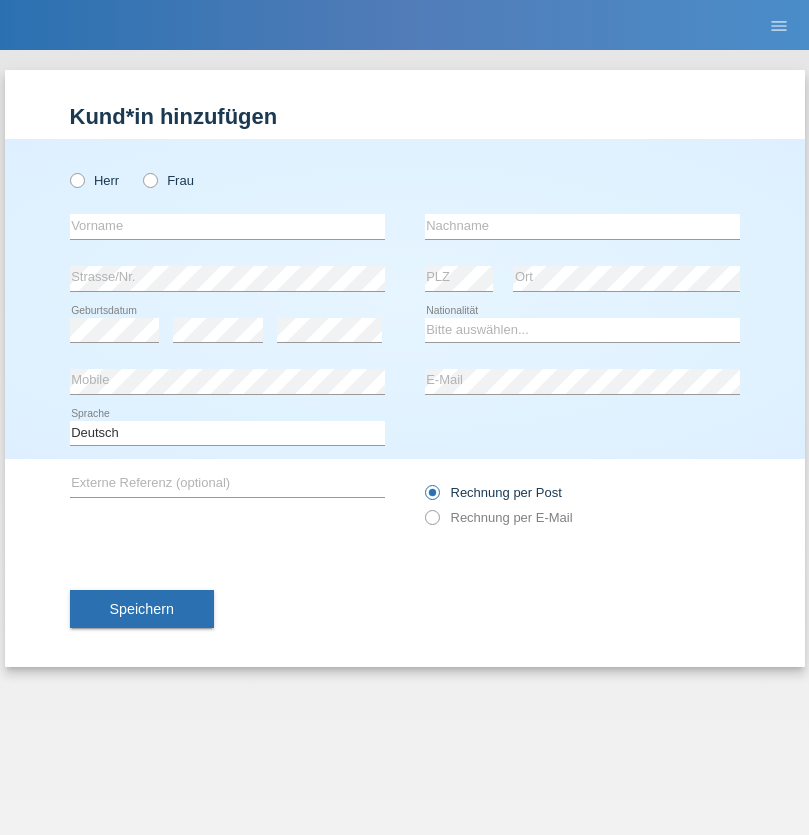 radio on "true" 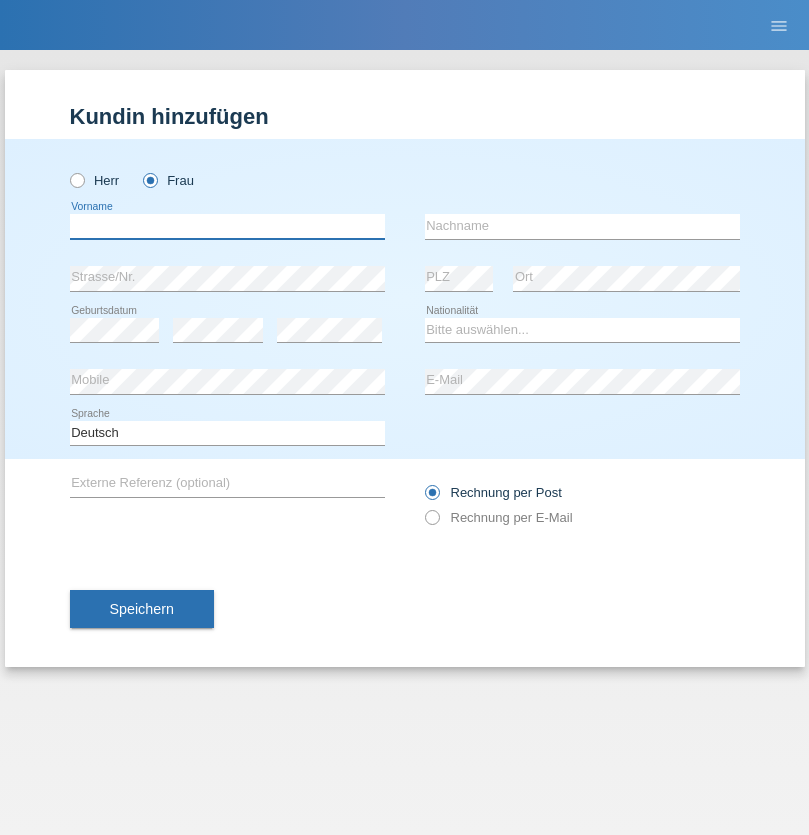 click at bounding box center [227, 226] 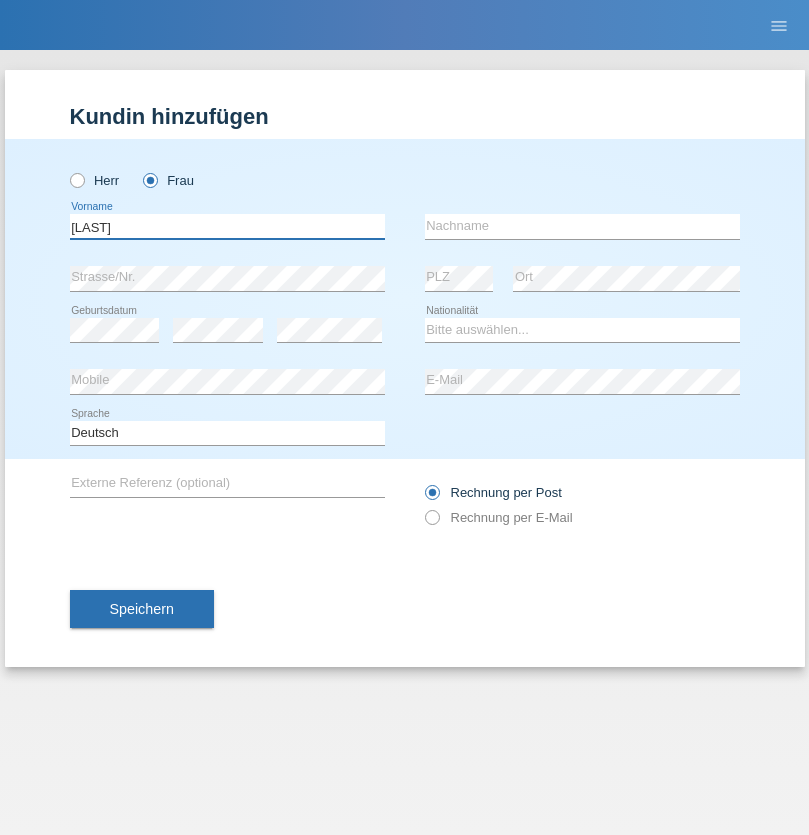 type on "[LAST]" 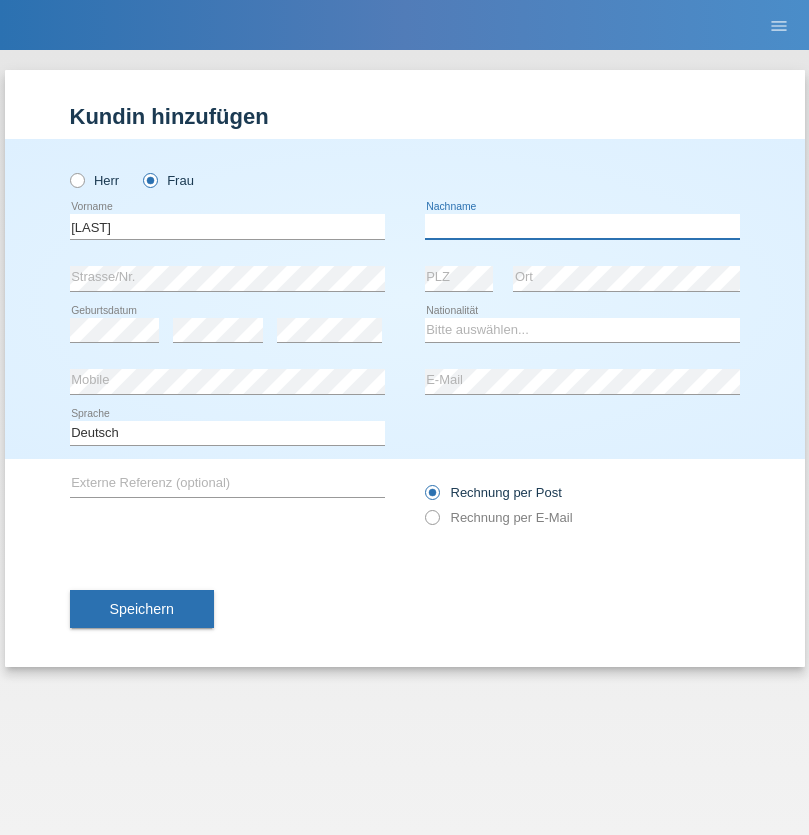 click at bounding box center (582, 226) 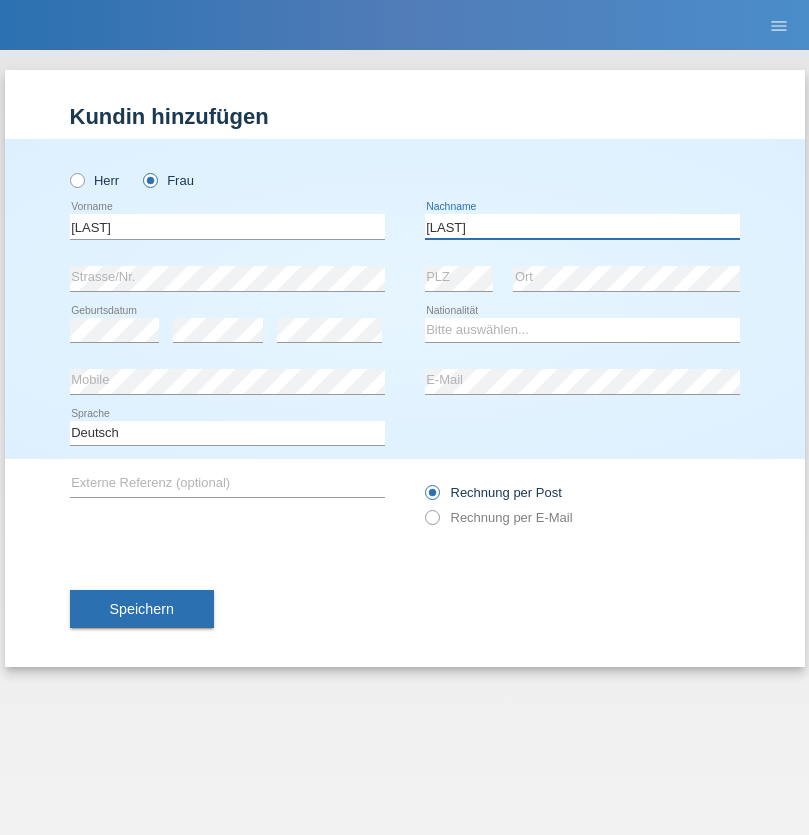 type on "[LAST]" 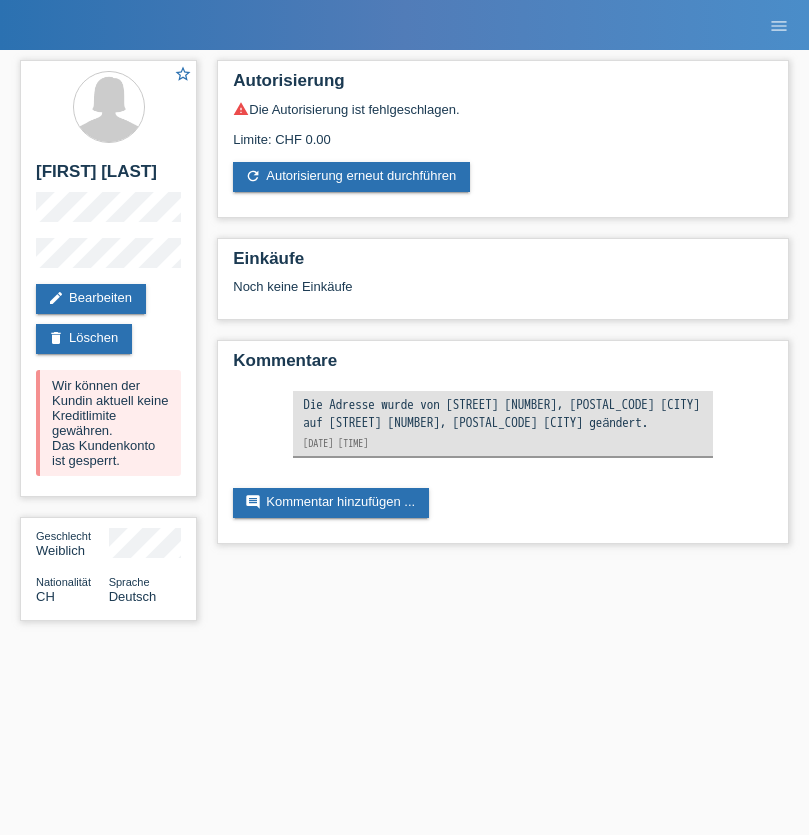 scroll, scrollTop: 0, scrollLeft: 0, axis: both 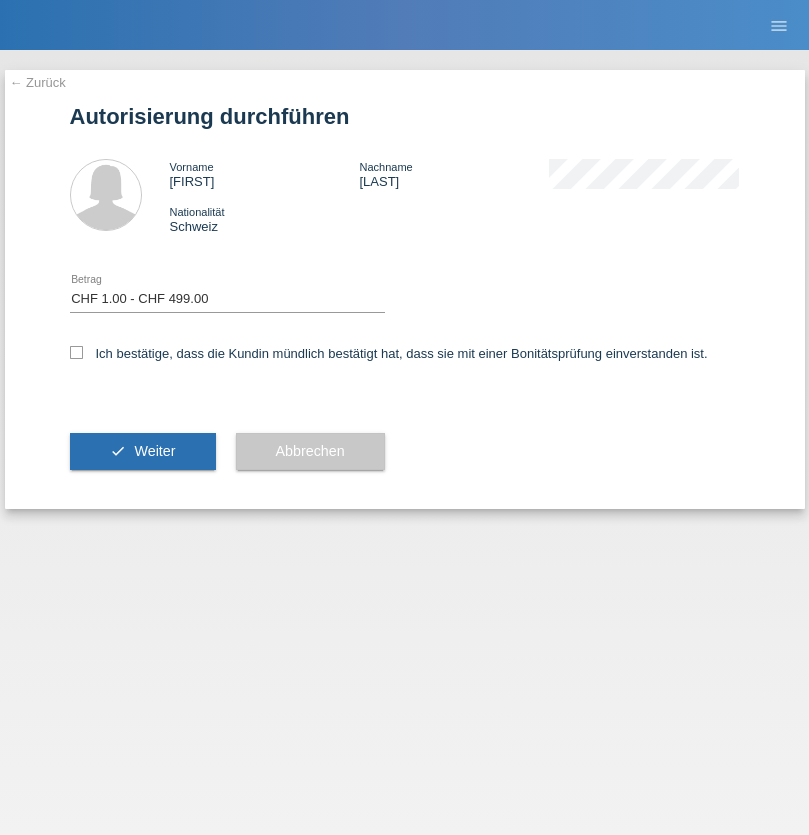 checkbox on "true" 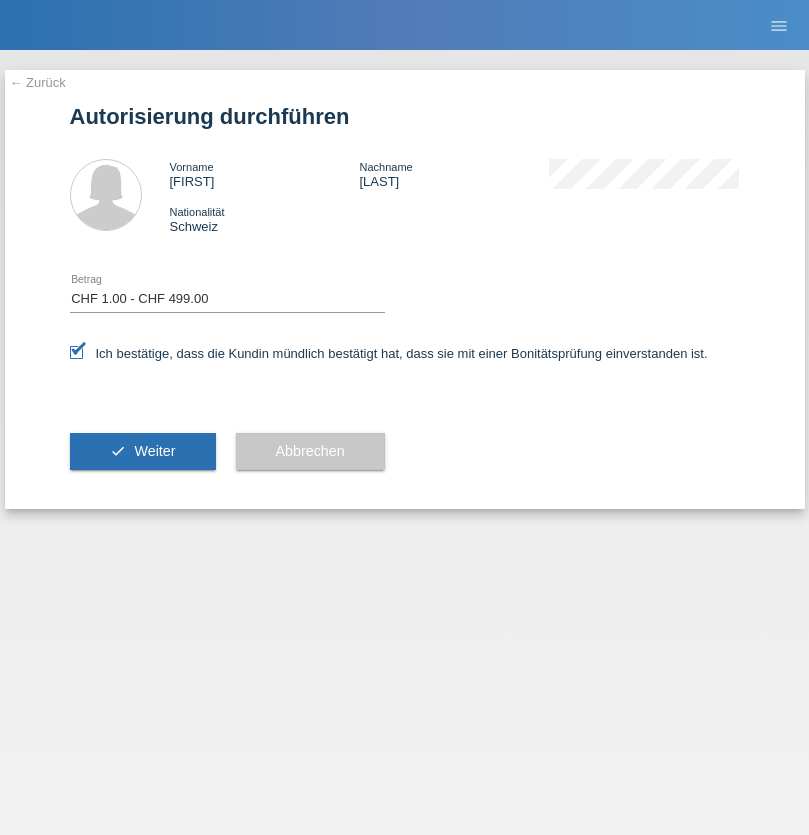 scroll, scrollTop: 0, scrollLeft: 0, axis: both 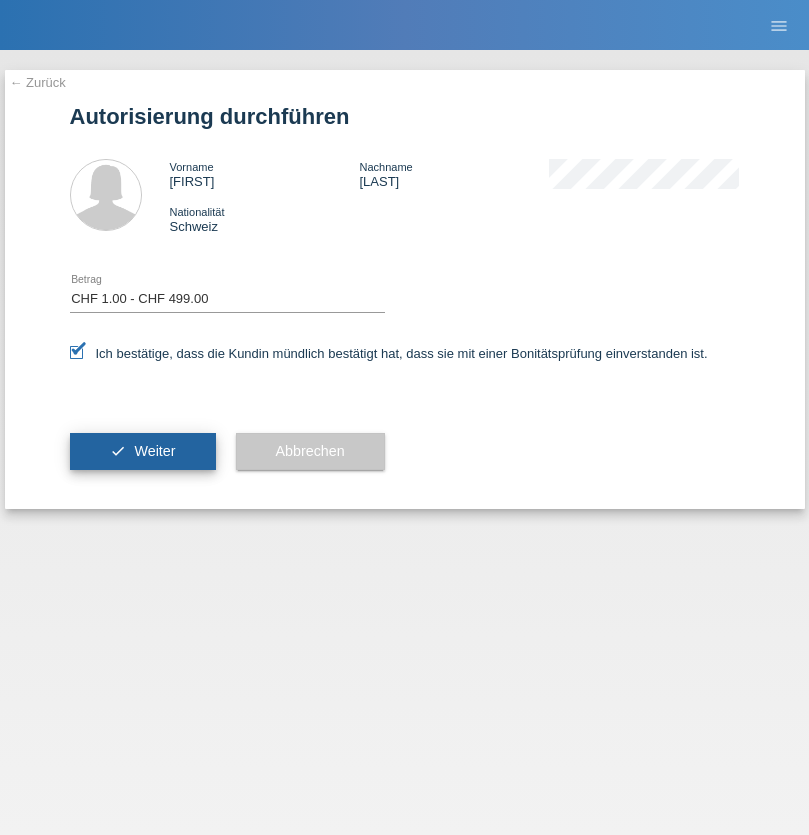 click on "Weiter" at bounding box center (154, 451) 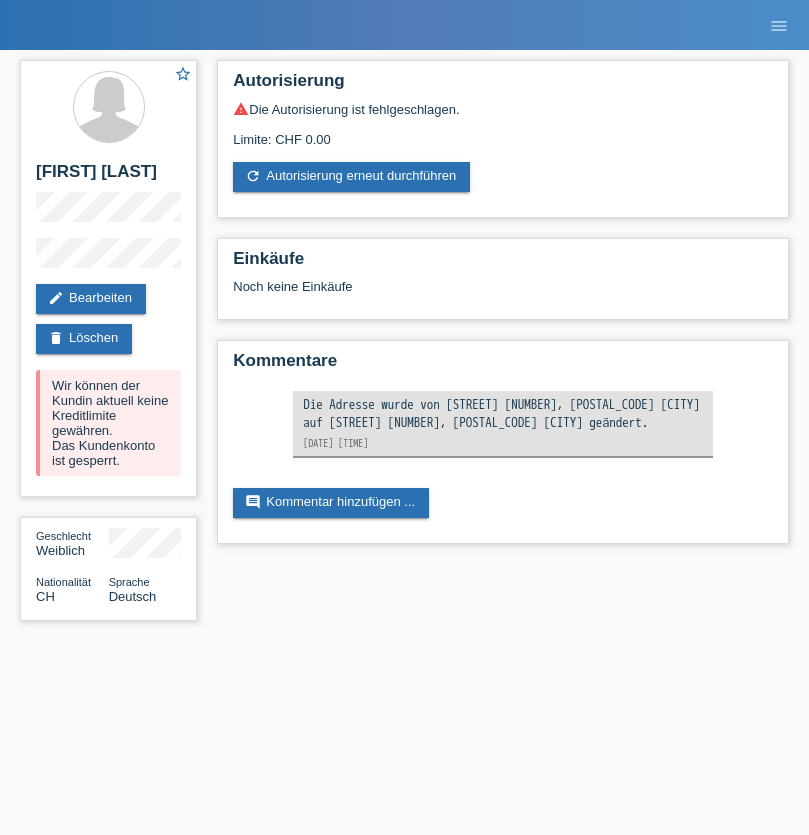 scroll, scrollTop: 0, scrollLeft: 0, axis: both 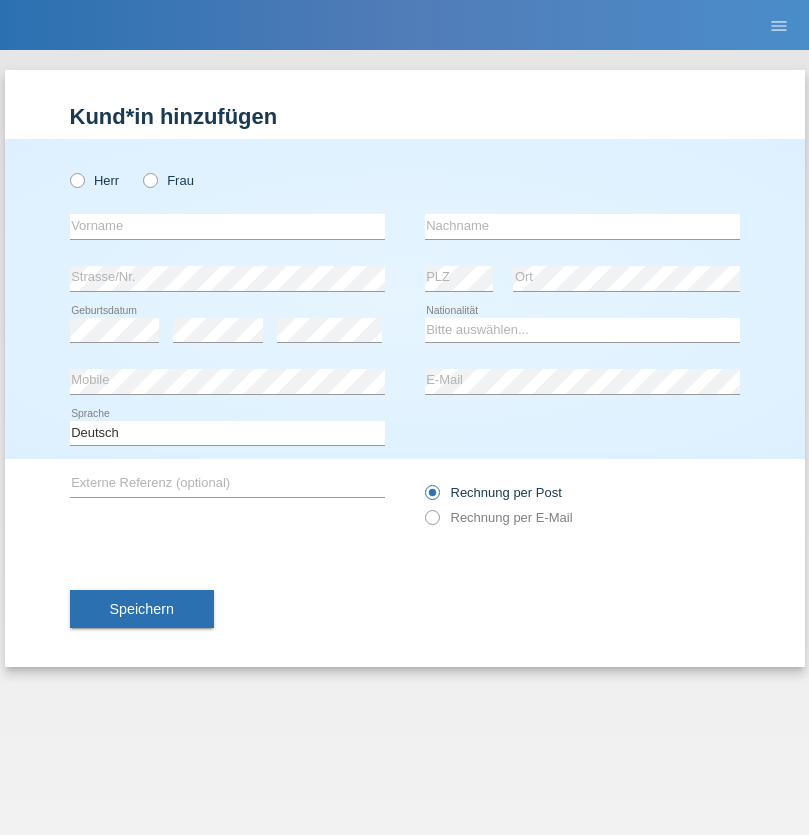 radio on "true" 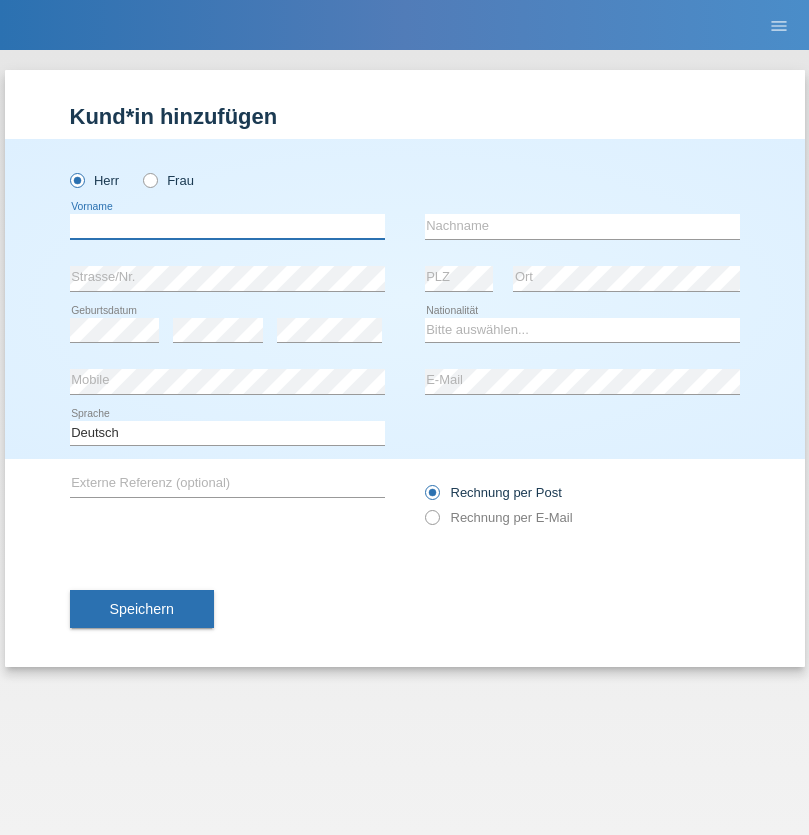 click at bounding box center (227, 226) 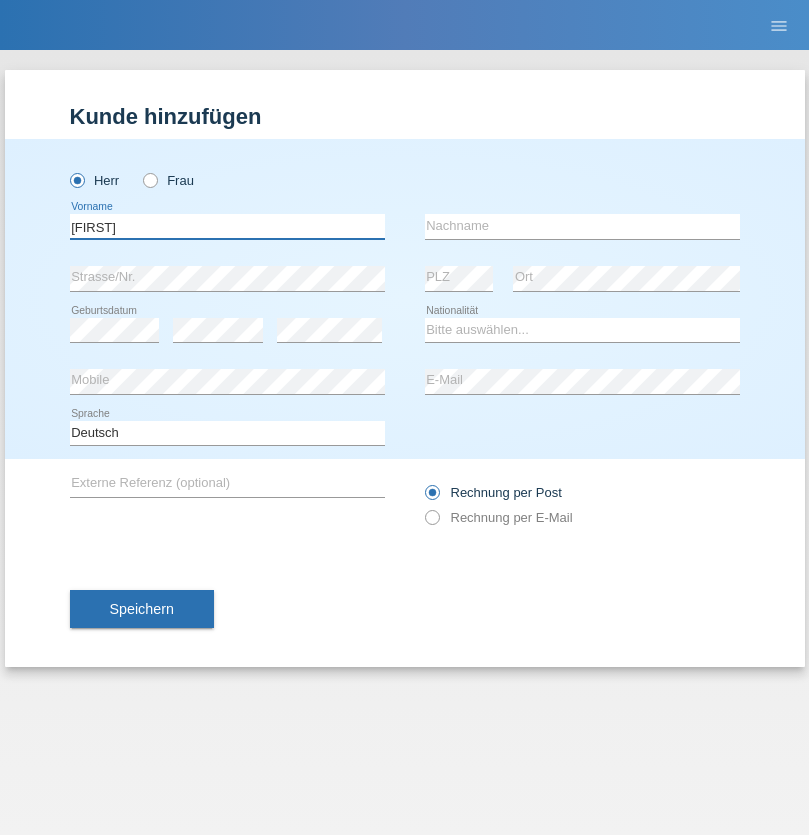 type on "[FIRST]" 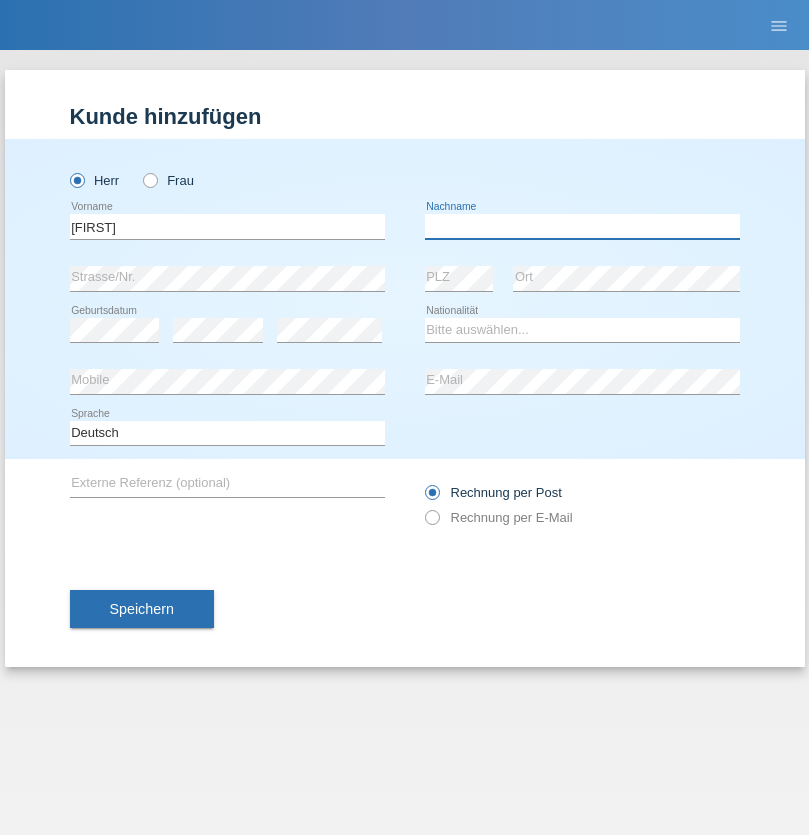 click at bounding box center (582, 226) 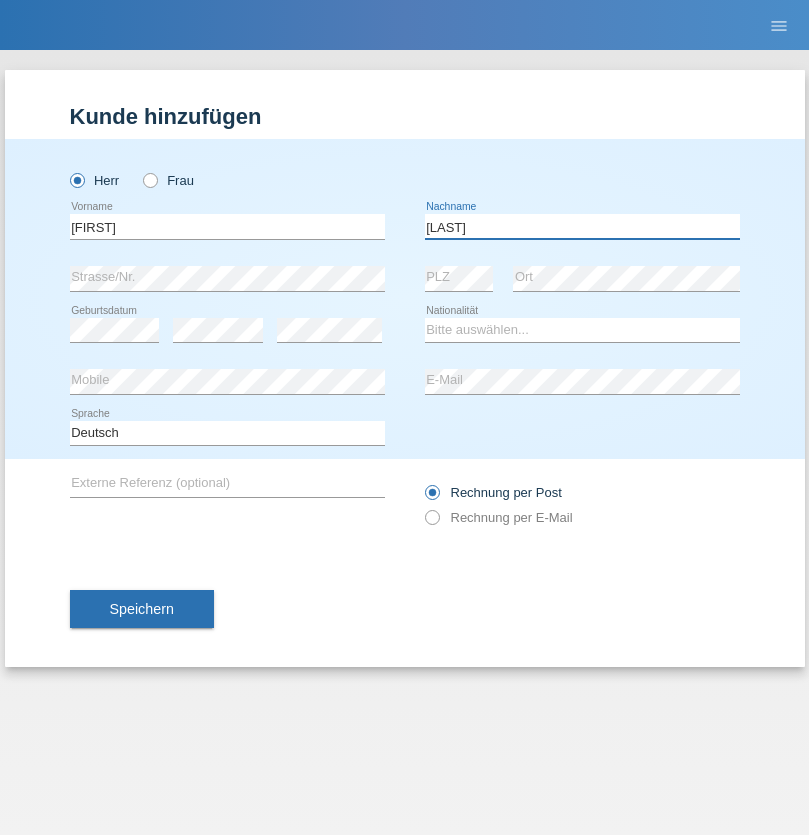 type on "[LAST]" 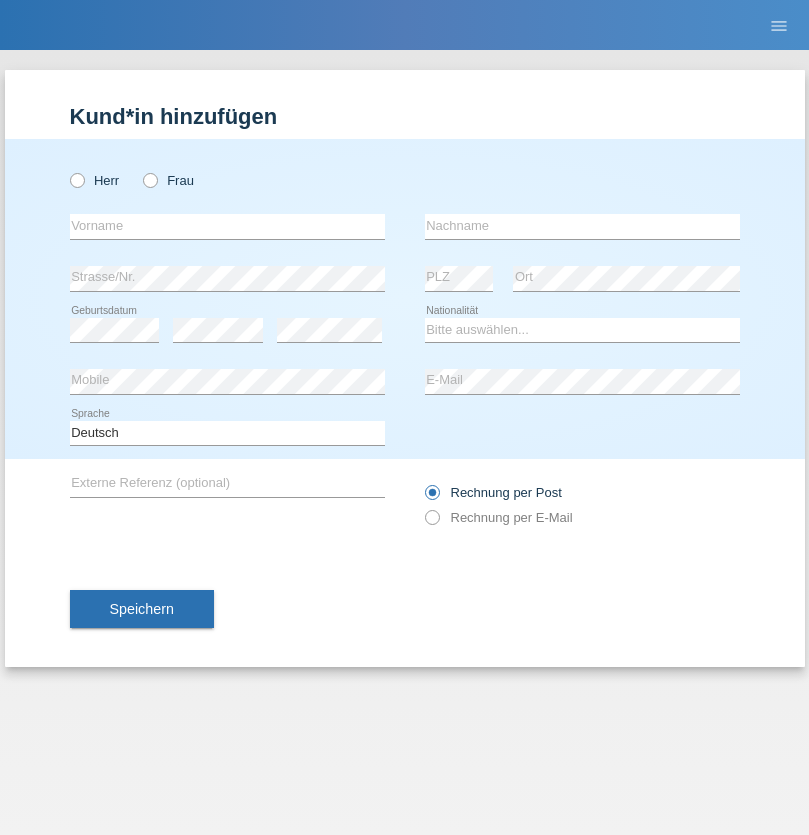 scroll, scrollTop: 0, scrollLeft: 0, axis: both 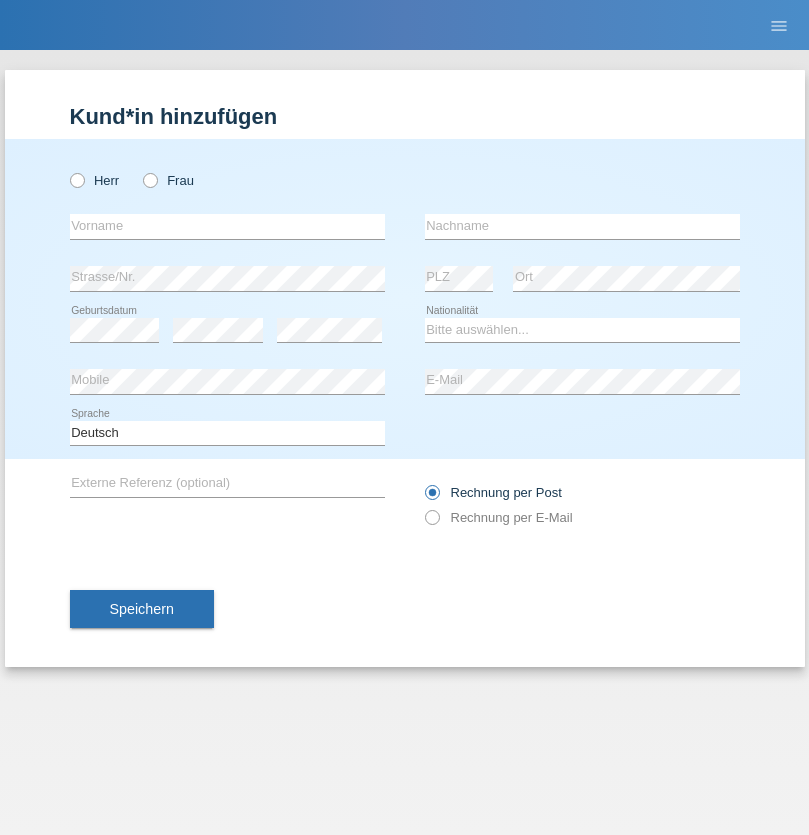 radio on "true" 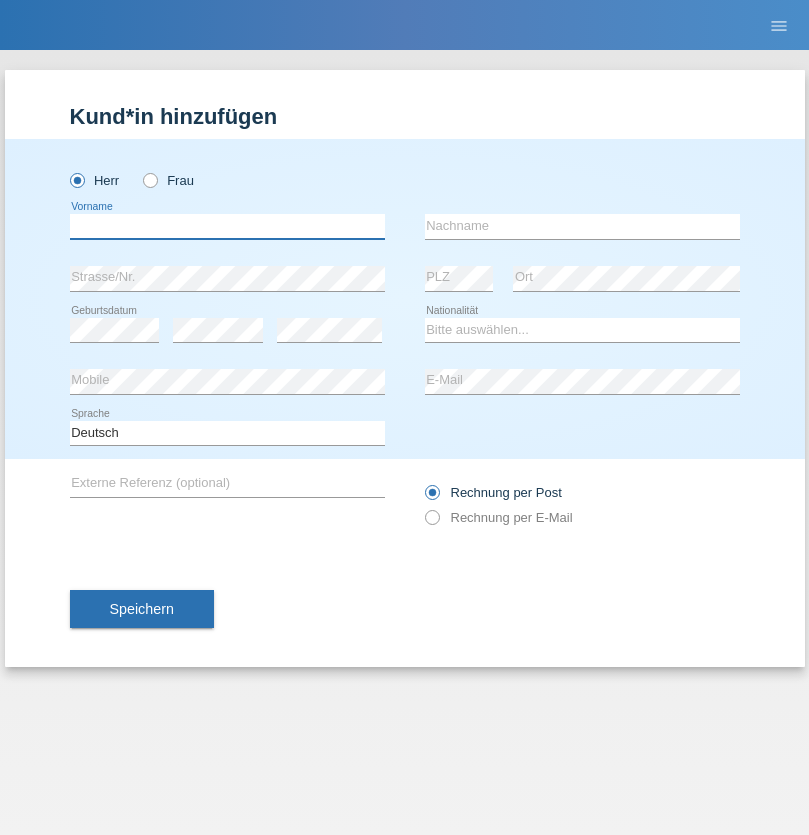 click at bounding box center (227, 226) 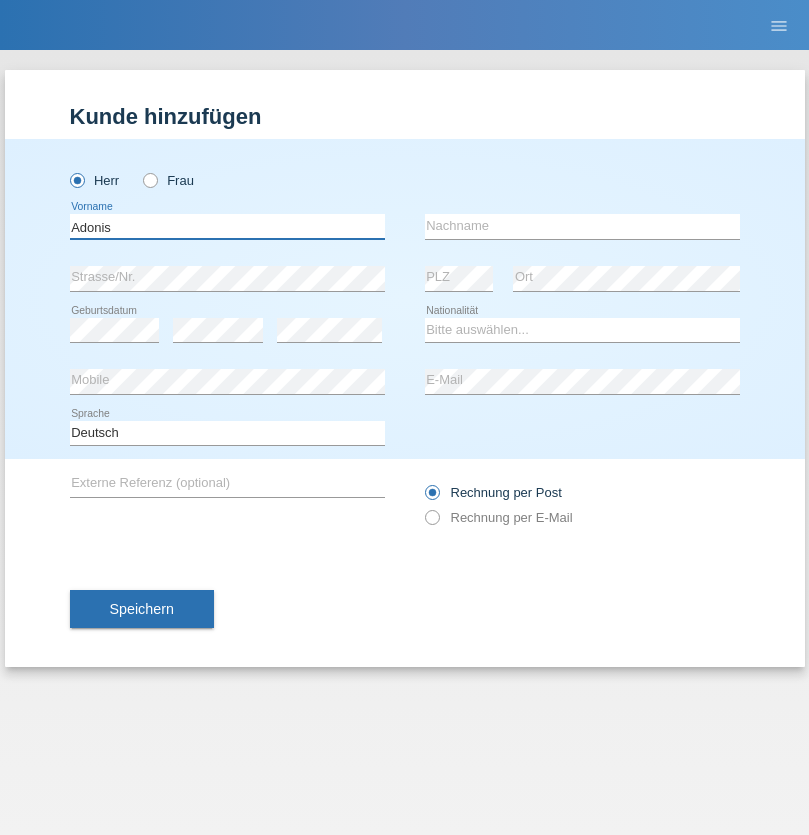 type on "Adonis" 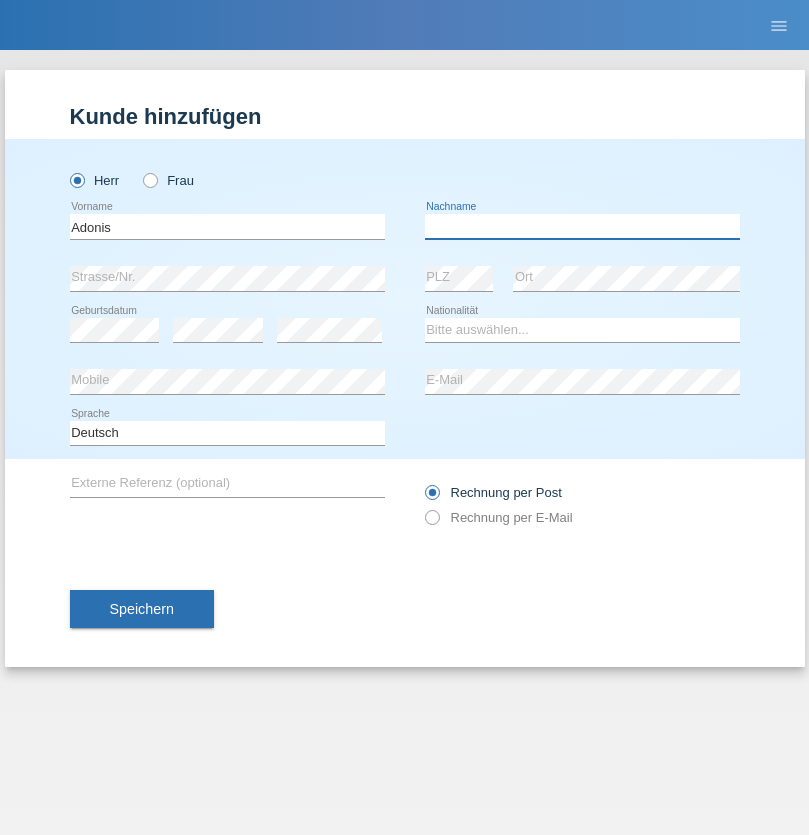 click at bounding box center [582, 226] 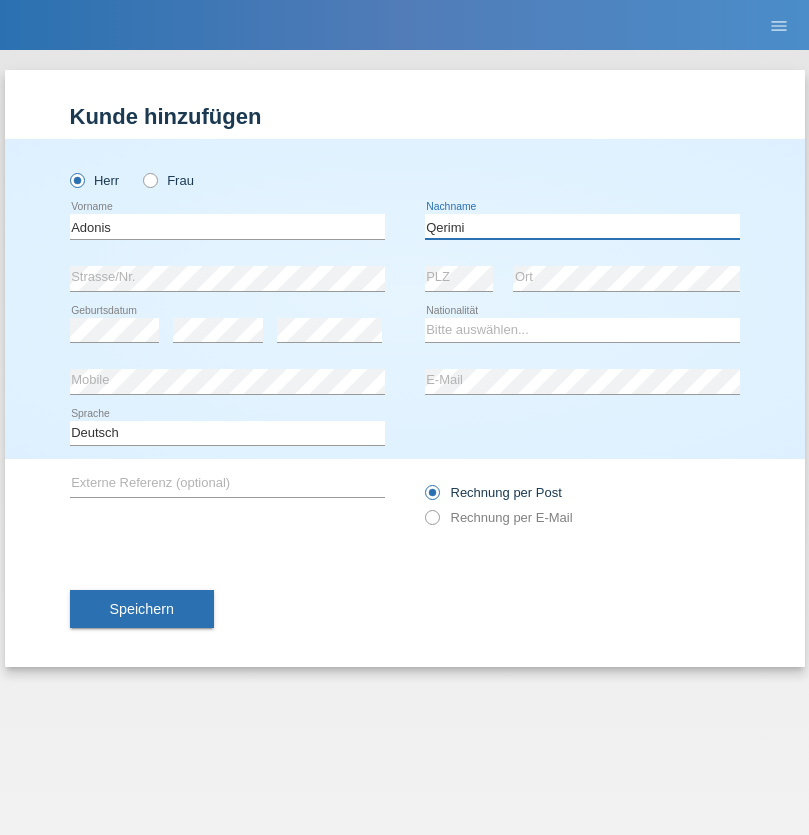 type on "Qerimi" 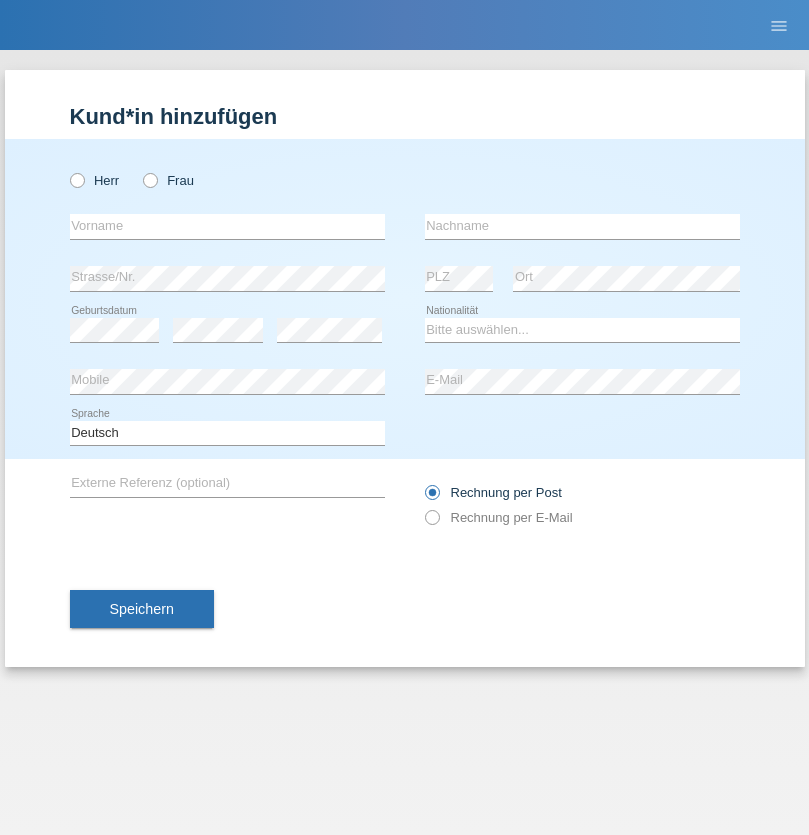 scroll, scrollTop: 0, scrollLeft: 0, axis: both 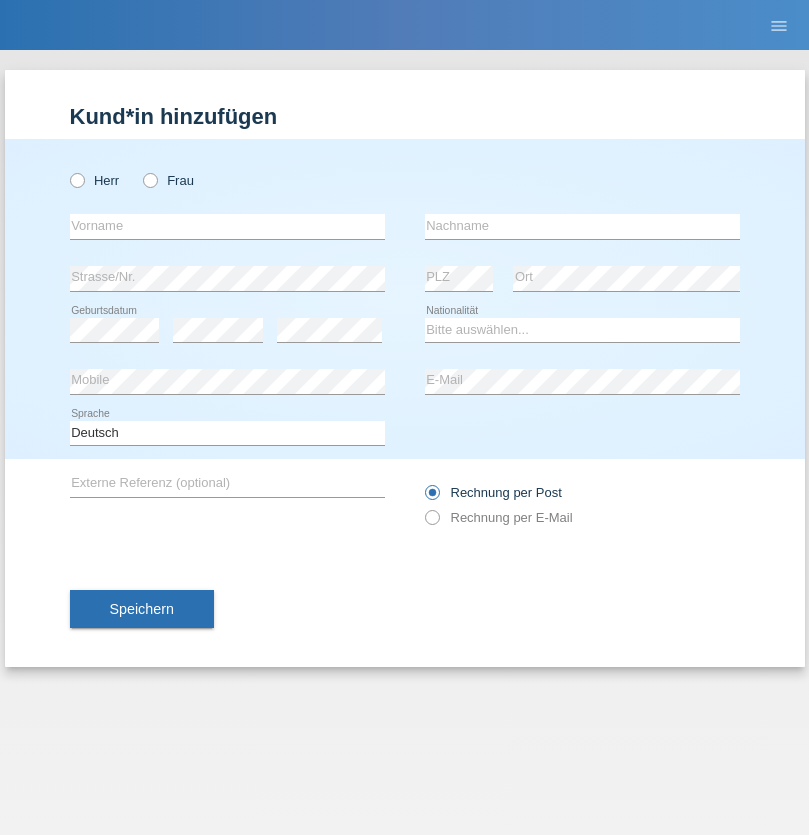radio on "true" 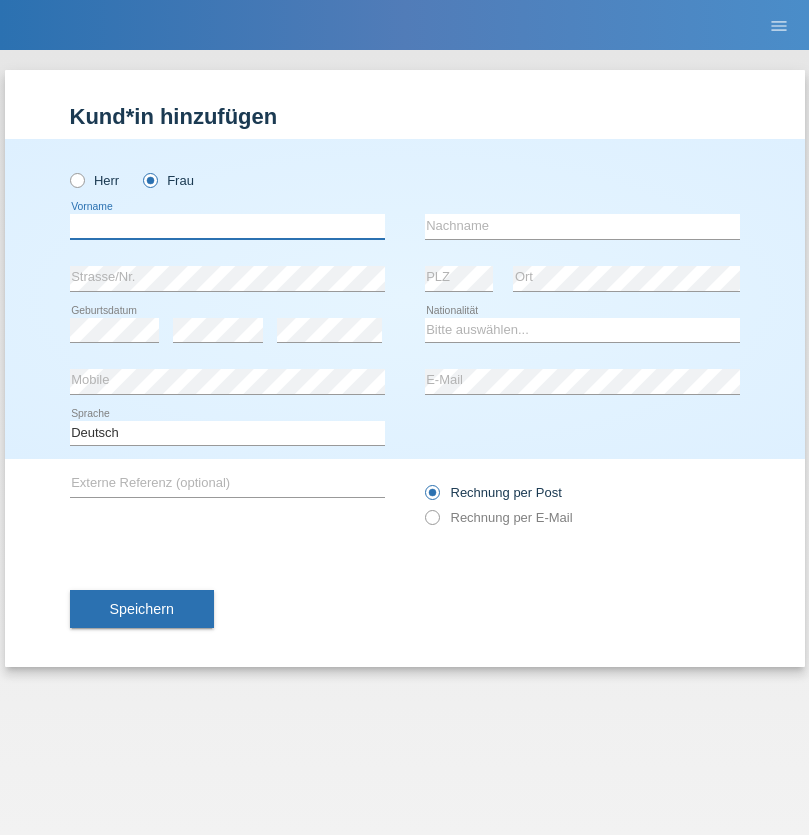 click at bounding box center (227, 226) 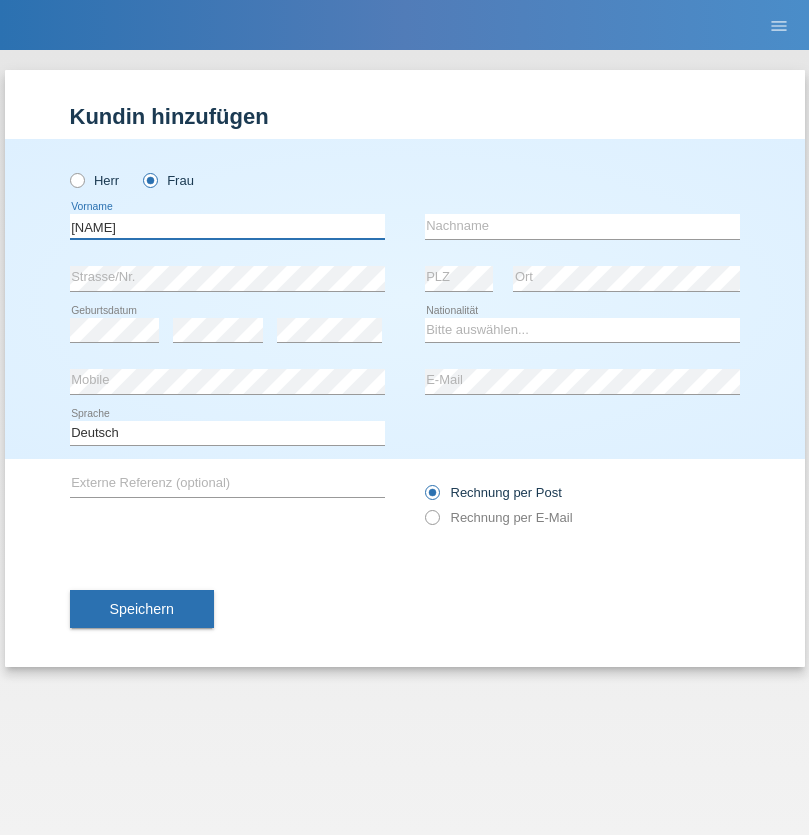 type on "[NAME]" 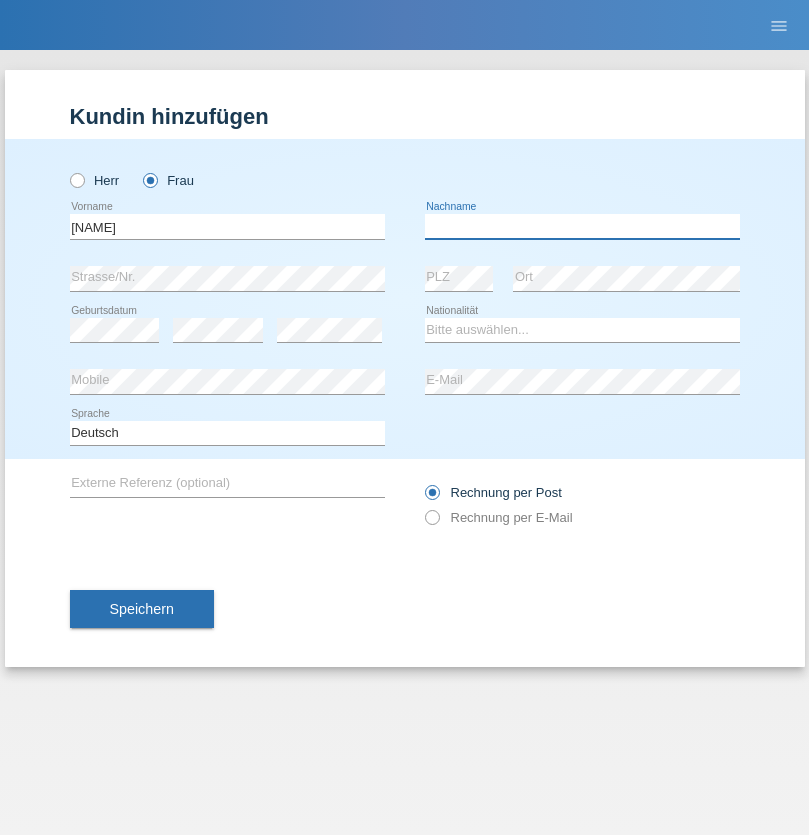 click at bounding box center [582, 226] 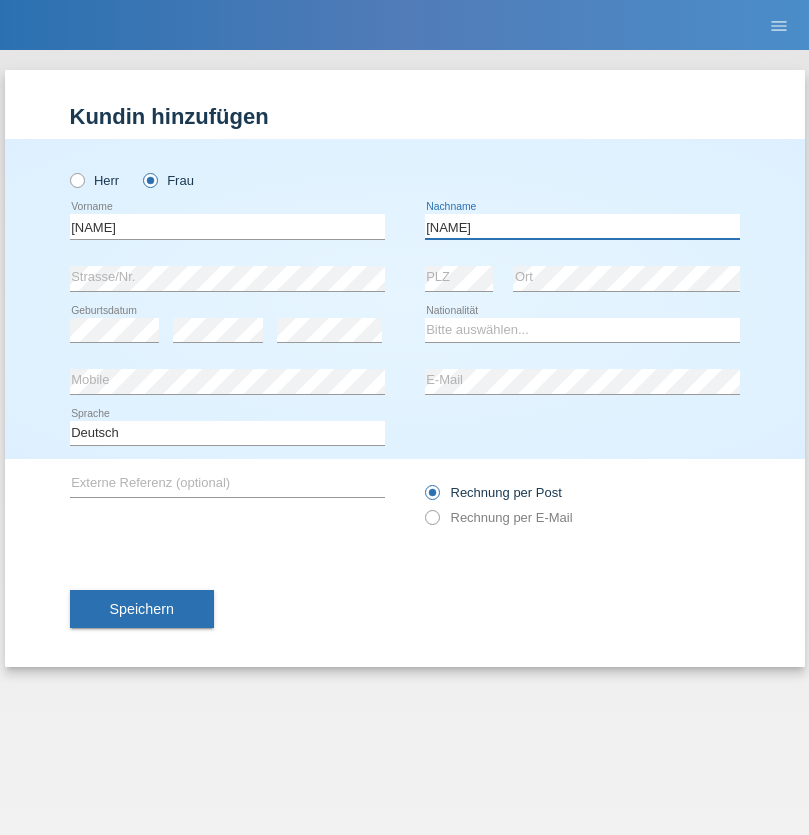 type on "[NAME]" 